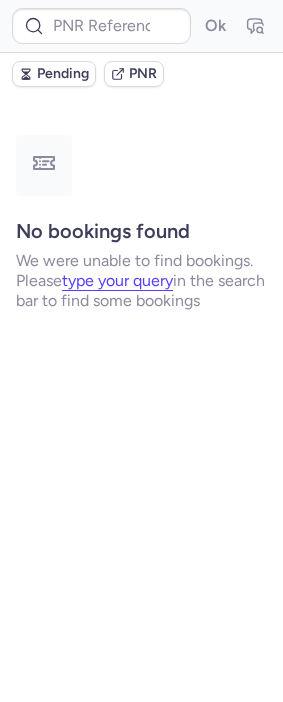 scroll, scrollTop: 0, scrollLeft: 0, axis: both 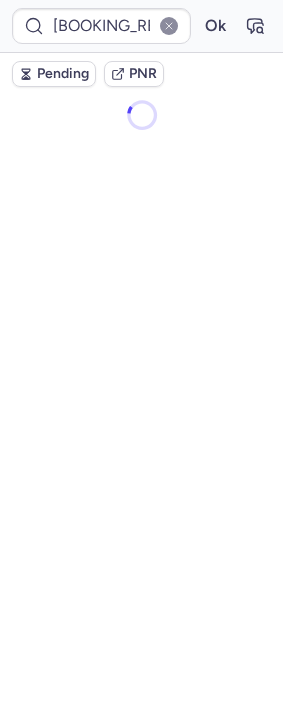 type on "[NUMBER]" 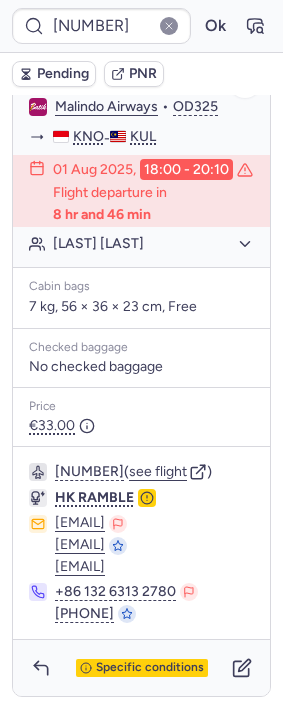 scroll, scrollTop: 555, scrollLeft: 0, axis: vertical 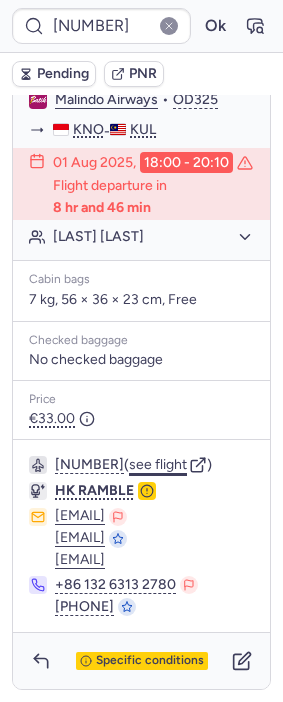 click on "see flight" 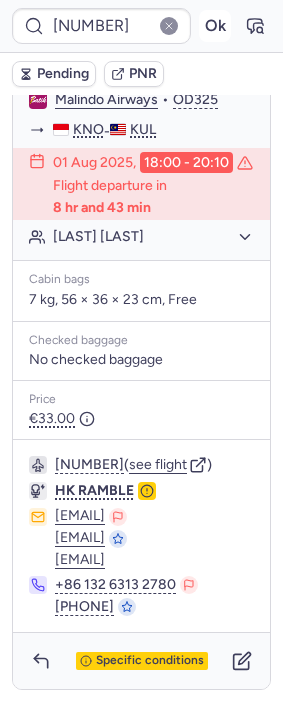 click on "Ok" at bounding box center (215, 26) 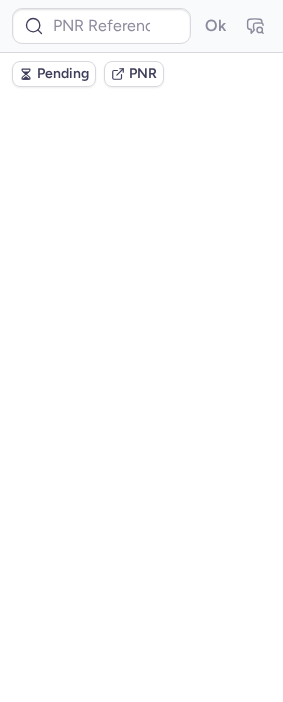 scroll, scrollTop: 0, scrollLeft: 0, axis: both 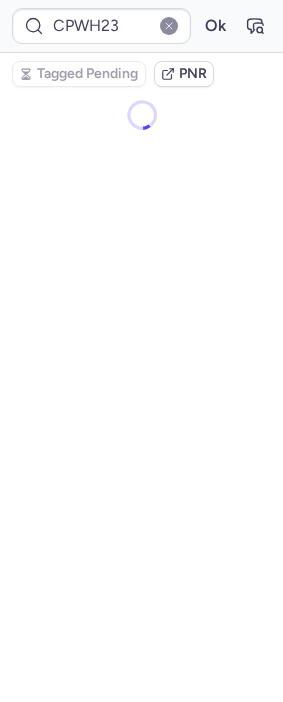 type on "[BOOKING_REF]" 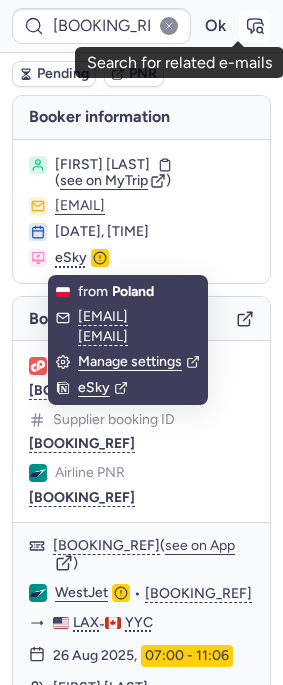 click 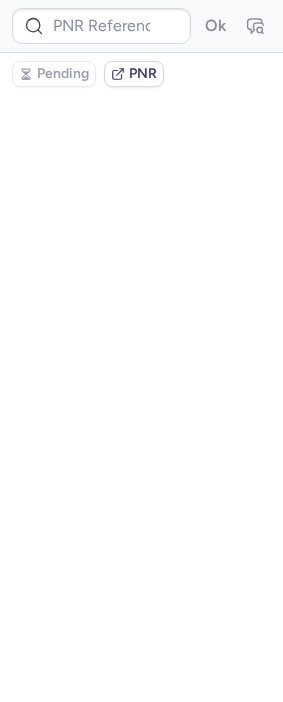 type on "[BOOKING_REF]" 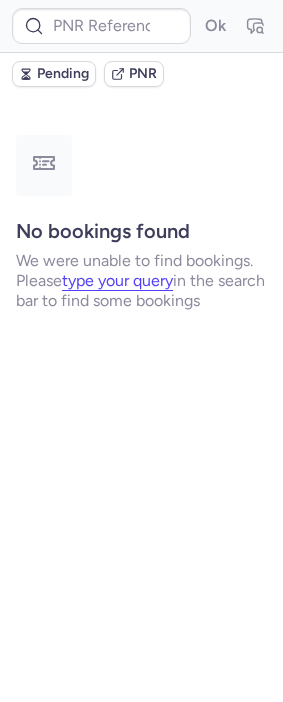 type on "[BOOKING_REF]" 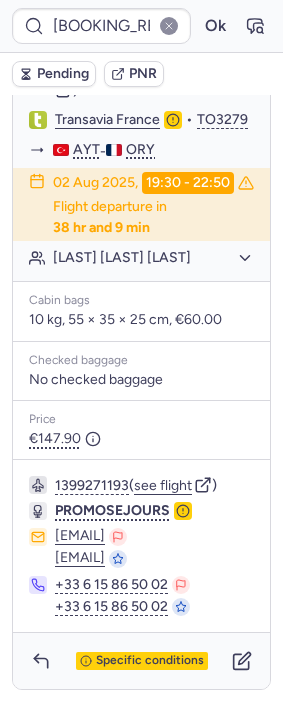 scroll, scrollTop: 492, scrollLeft: 0, axis: vertical 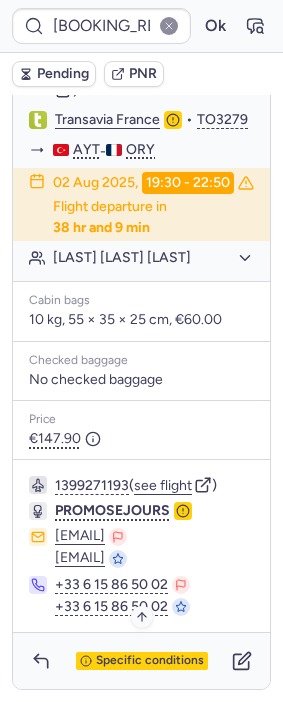 click on "Specific conditions" at bounding box center [150, 661] 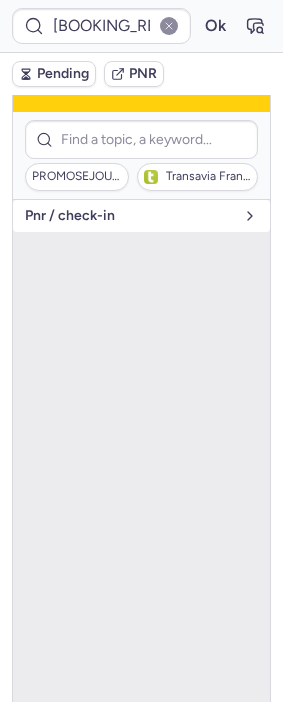 scroll, scrollTop: 248, scrollLeft: 0, axis: vertical 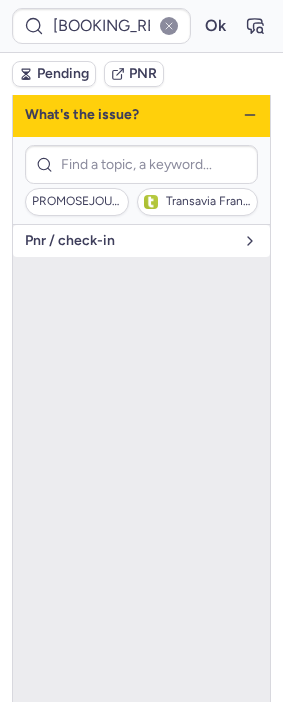 click on "pnr / check-in" at bounding box center [129, 241] 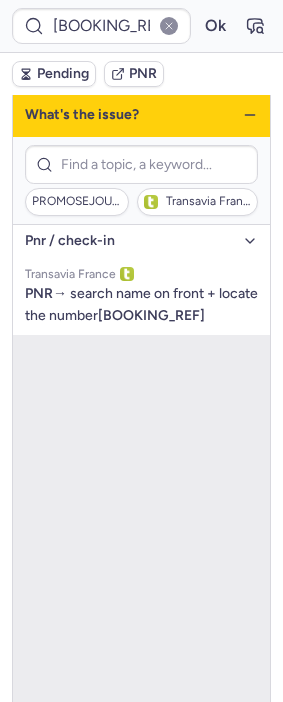click 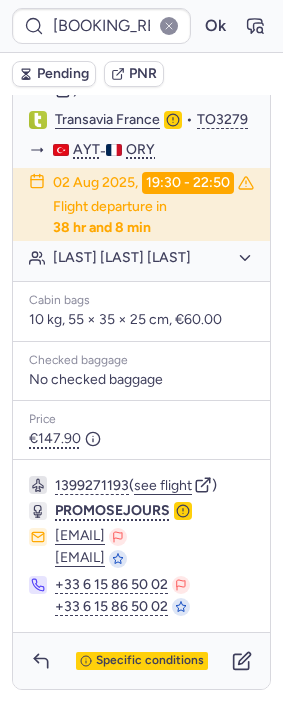 scroll, scrollTop: 492, scrollLeft: 0, axis: vertical 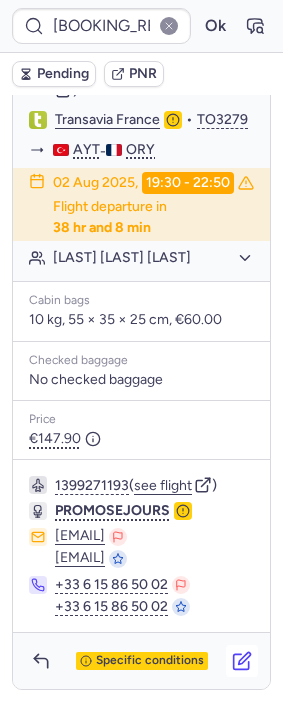 click 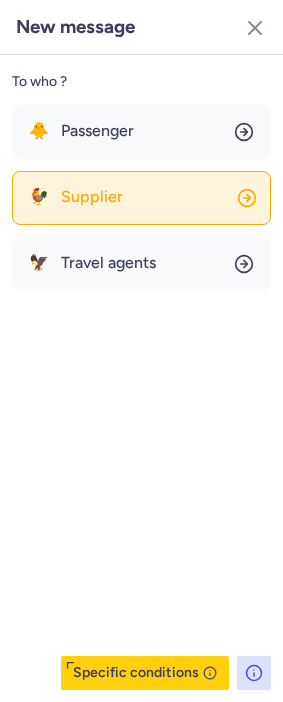 click on "🐓 Supplier" 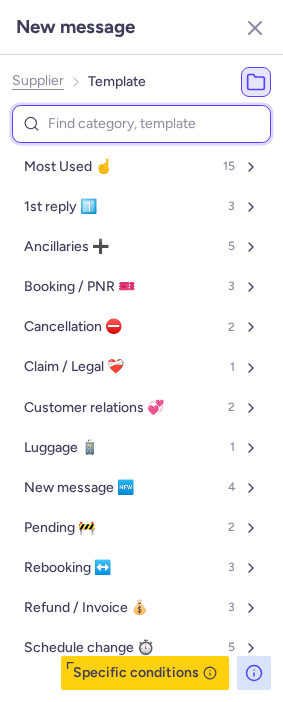 click at bounding box center [141, 124] 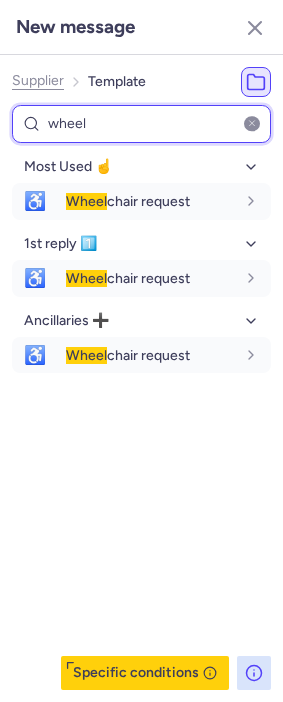 type on "wheel" 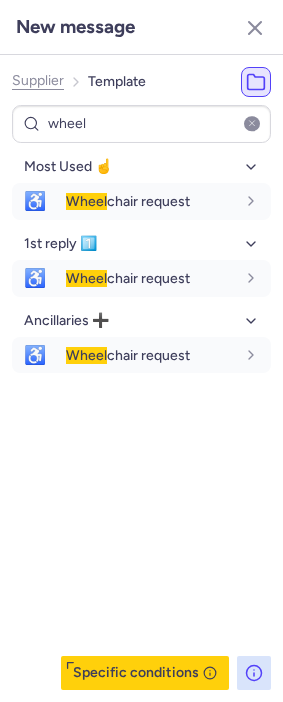 click on "Most Used ☝️ ♿ Wheel chair request en 1st reply 1️⃣ ♿ Wheel chair request en Ancillaries ➕ ♿ Wheel chair request en" at bounding box center [141, 420] 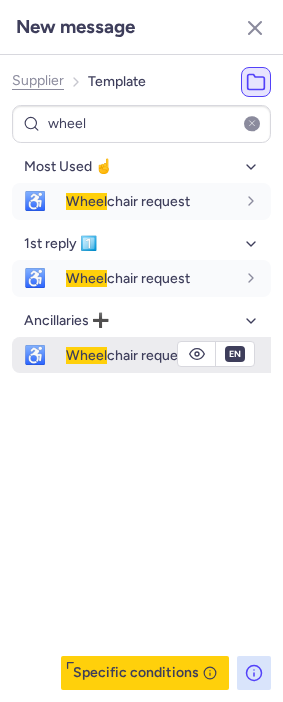 click on "Wheel" at bounding box center (86, 355) 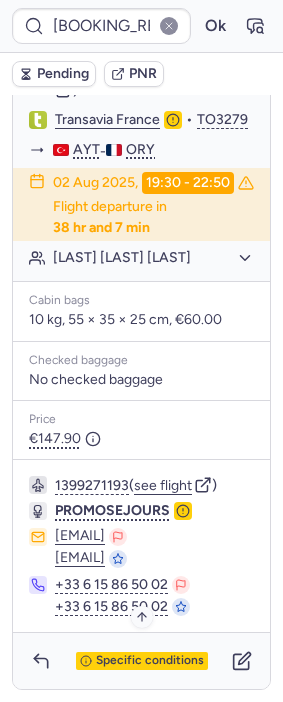 click on "Specific conditions" at bounding box center (150, 661) 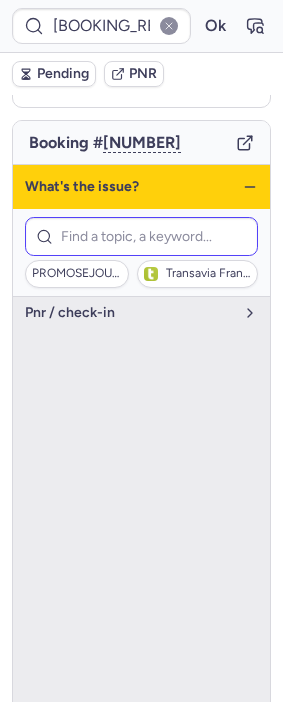 scroll, scrollTop: 137, scrollLeft: 0, axis: vertical 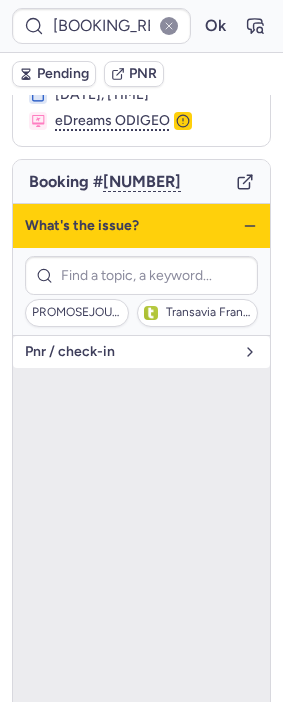 click on "pnr / check-in" at bounding box center (129, 352) 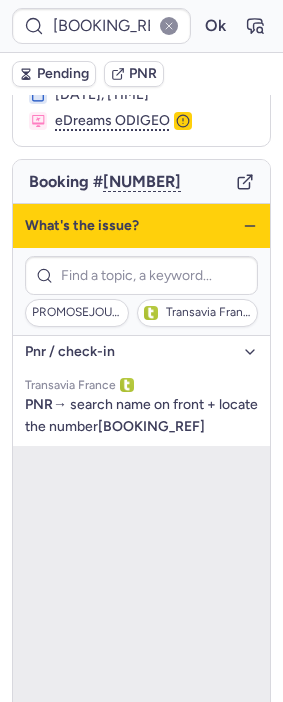 click 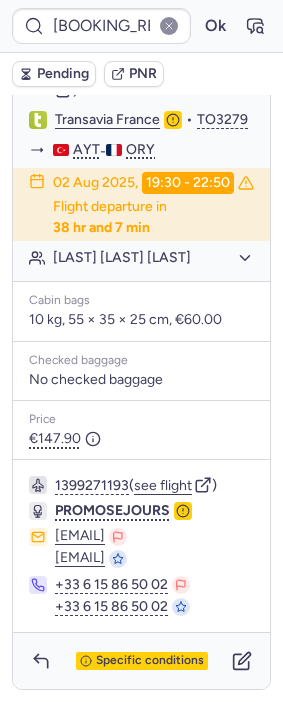 scroll, scrollTop: 492, scrollLeft: 0, axis: vertical 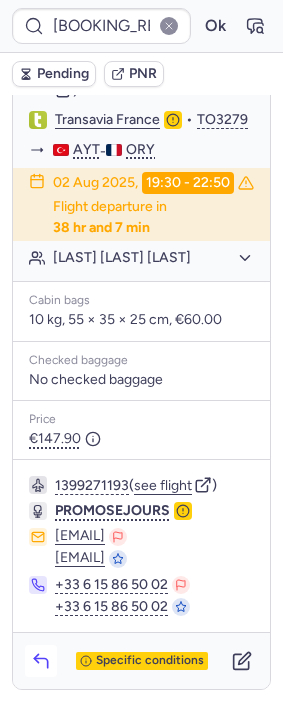 click 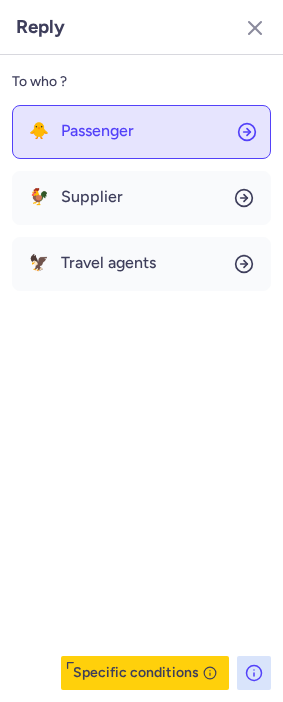click on "Passenger" at bounding box center (97, 131) 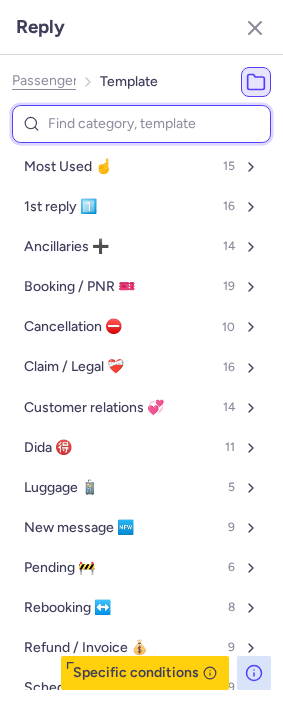 click at bounding box center [141, 124] 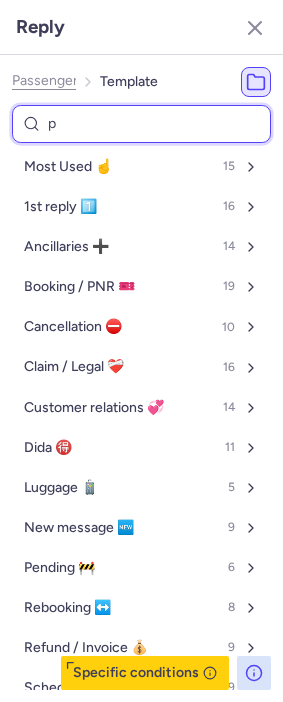 type on "pe" 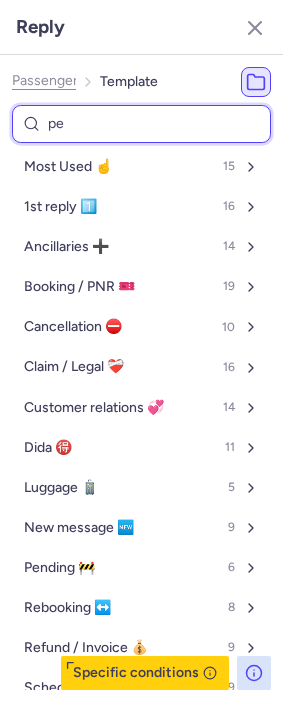 select on "en" 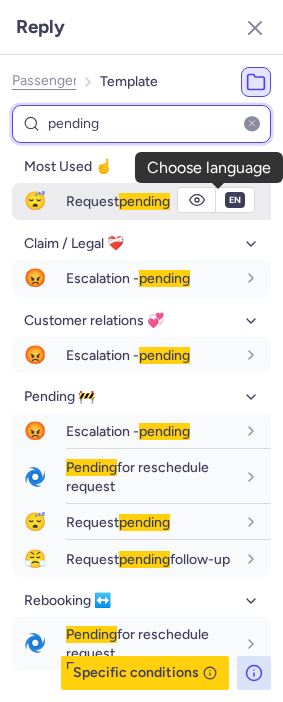 type on "pending" 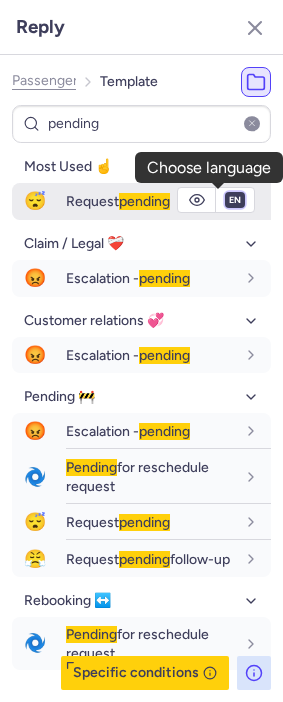 click on "fr en de nl pt es it ru" at bounding box center (235, 200) 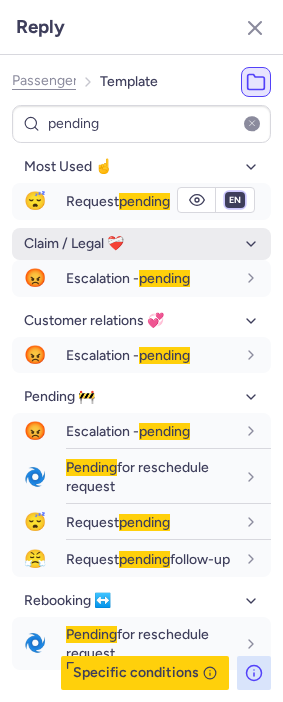 select on "fr" 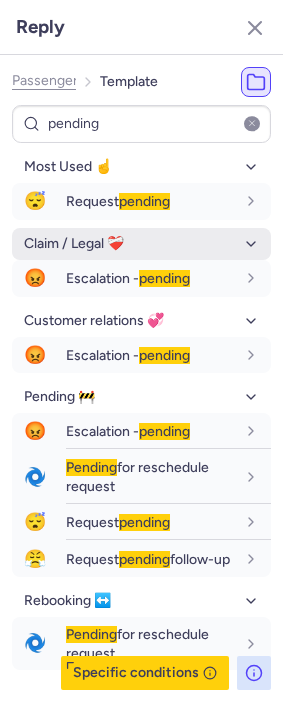 click on "fr en de nl pt es it ru" at bounding box center (235, 200) 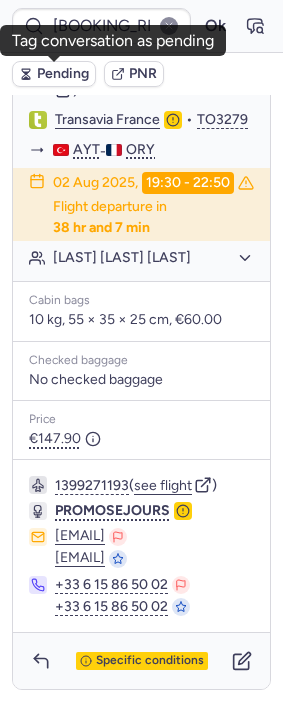 click on "Pending" at bounding box center (63, 74) 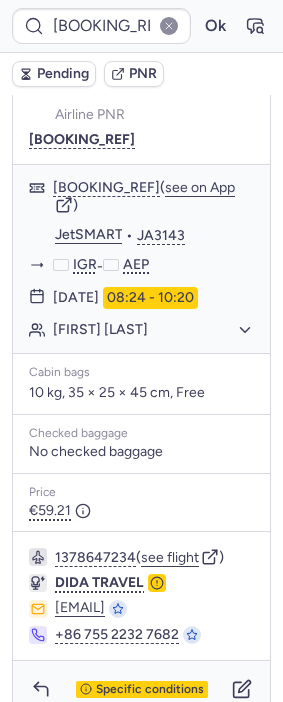 scroll, scrollTop: 392, scrollLeft: 0, axis: vertical 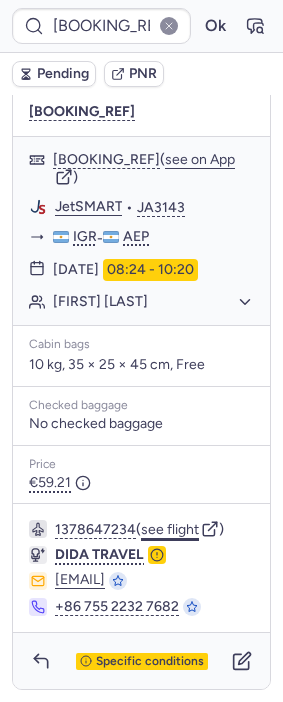 click on "see flight" 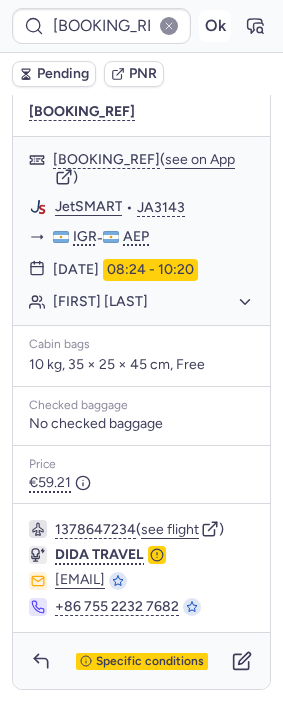 click on "Ok" at bounding box center (215, 26) 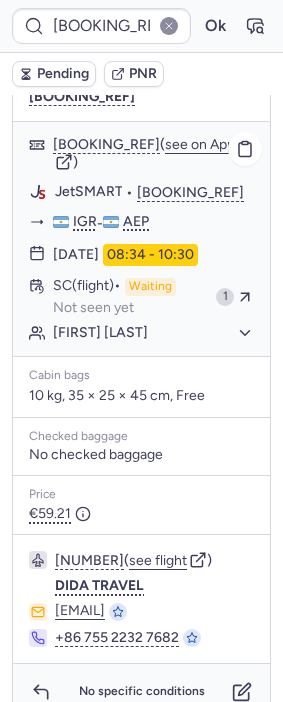 scroll, scrollTop: 392, scrollLeft: 0, axis: vertical 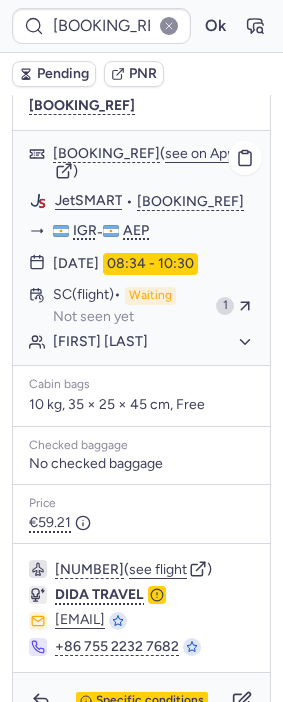 type on "[BOOKING_REF]" 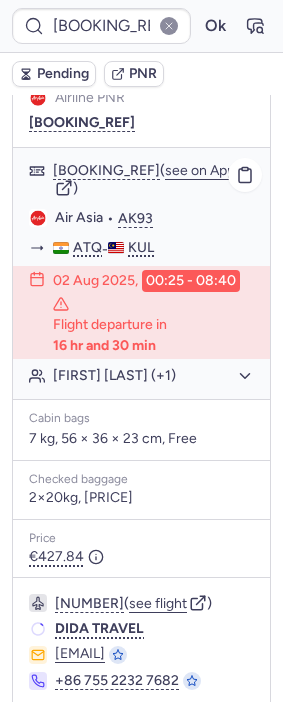 scroll, scrollTop: 432, scrollLeft: 0, axis: vertical 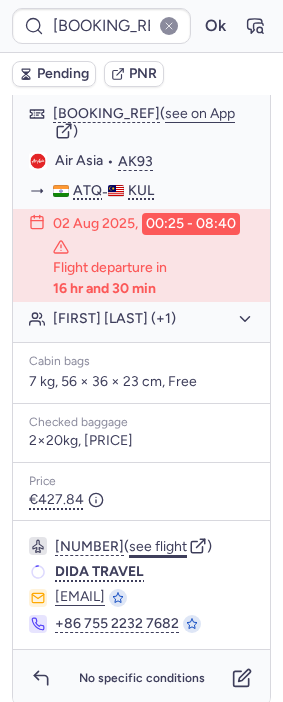 click on "see flight" 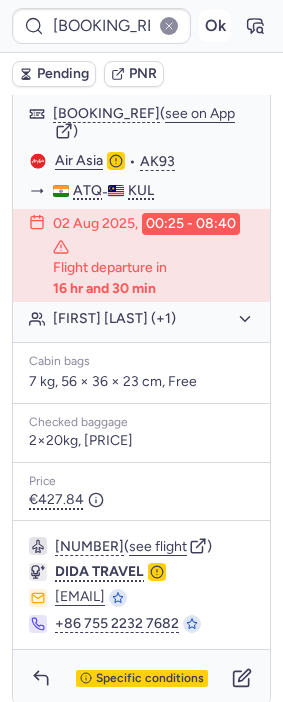 click on "Ok" at bounding box center (215, 26) 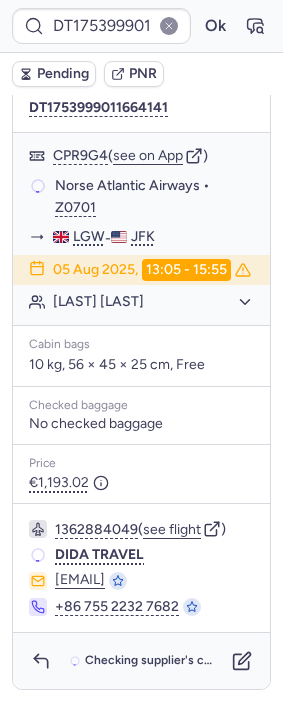 scroll, scrollTop: 386, scrollLeft: 0, axis: vertical 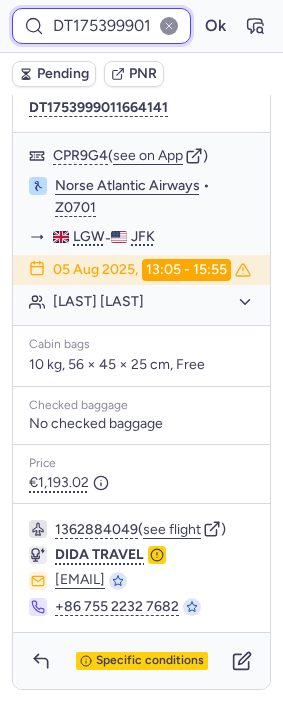 click on "DT1753999011664141" at bounding box center (101, 26) 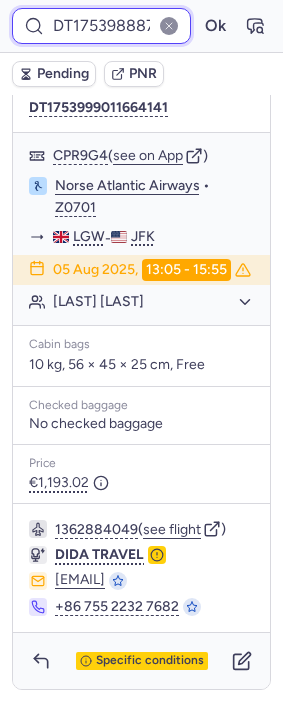 scroll, scrollTop: 0, scrollLeft: 82, axis: horizontal 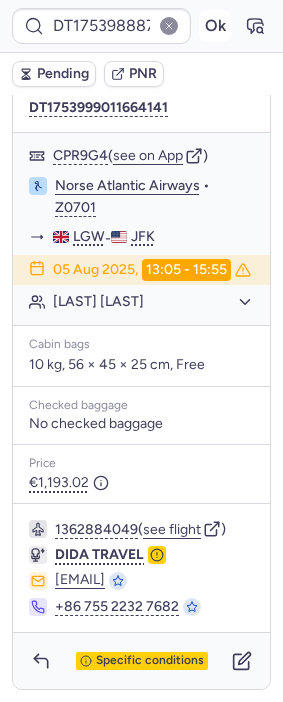 click on "Ok" at bounding box center (215, 26) 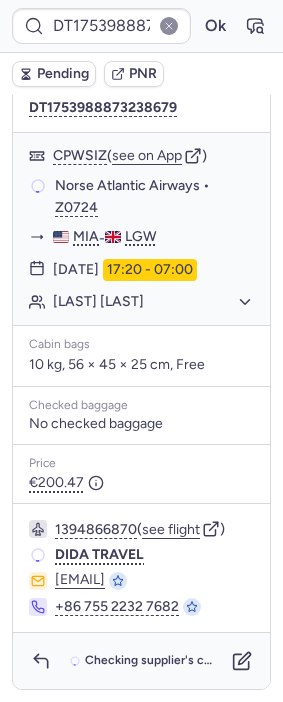 scroll, scrollTop: 334, scrollLeft: 0, axis: vertical 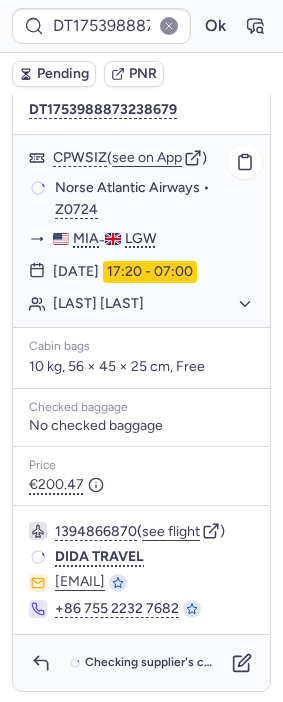 click on "[LAST] [LAST]" 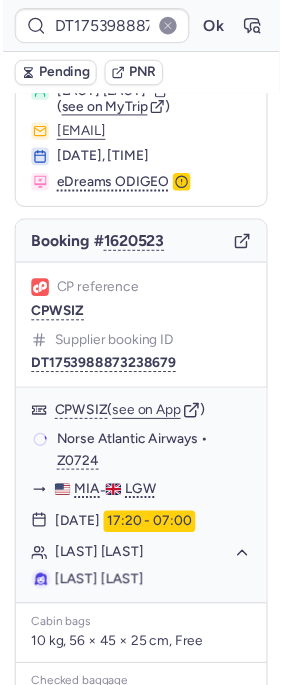 scroll, scrollTop: 0, scrollLeft: 0, axis: both 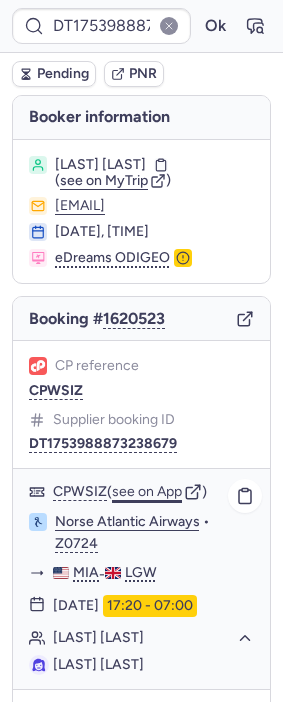click on "see on App" 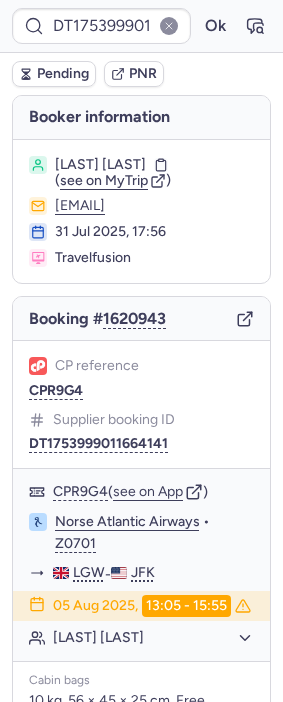 type on "CPT8YZ" 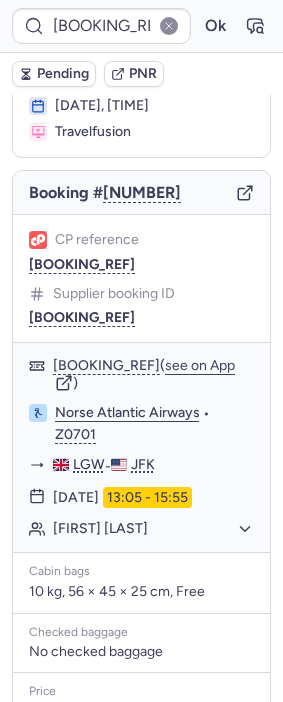 scroll, scrollTop: 112, scrollLeft: 0, axis: vertical 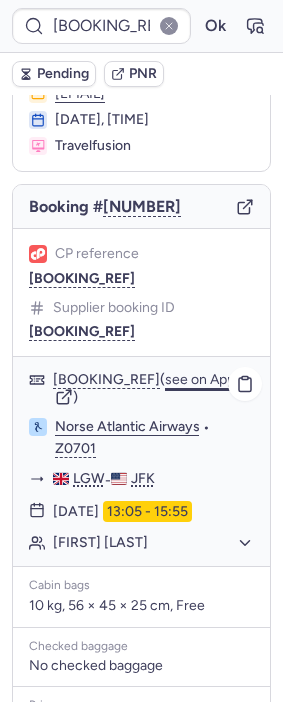 click on "see on App" 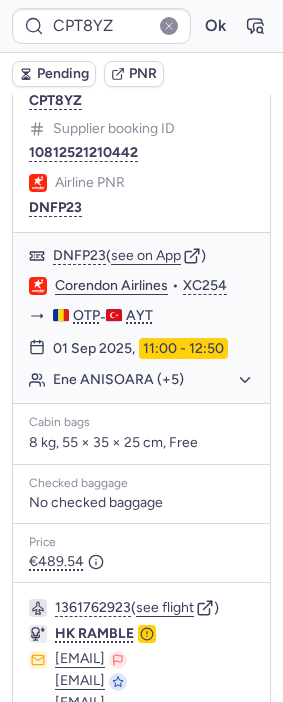scroll, scrollTop: 427, scrollLeft: 0, axis: vertical 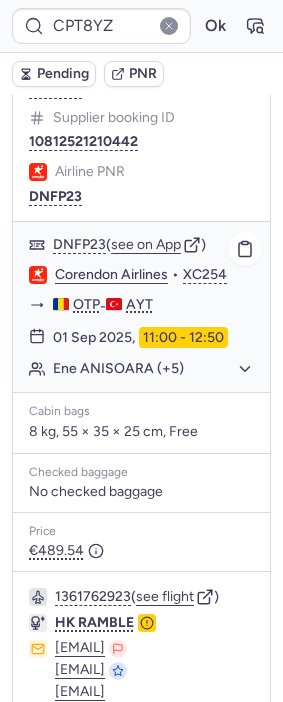 click on "Ene ANISOARA (+5)" 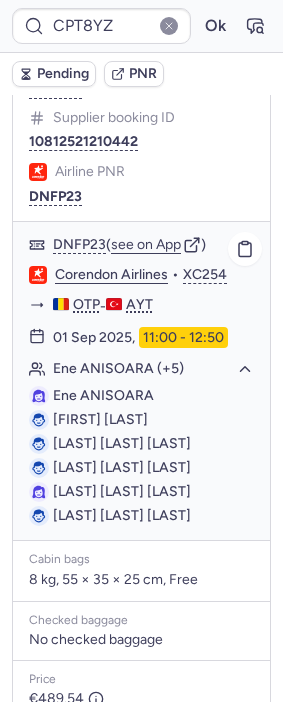 type on "[BOOKING_REF]" 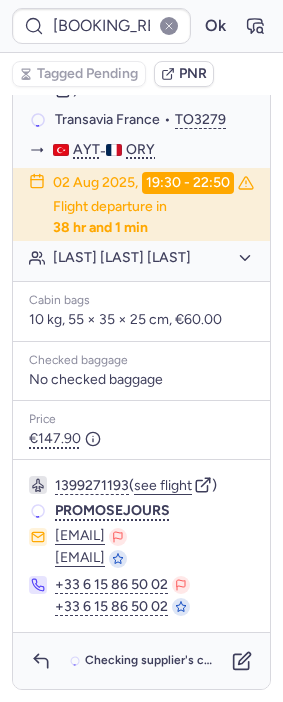 scroll, scrollTop: 427, scrollLeft: 0, axis: vertical 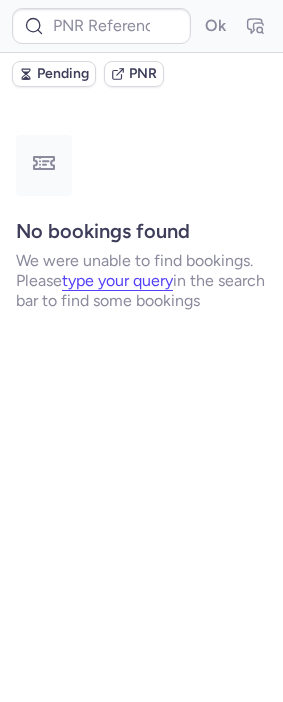 type on "[ALPHANUMERIC]" 